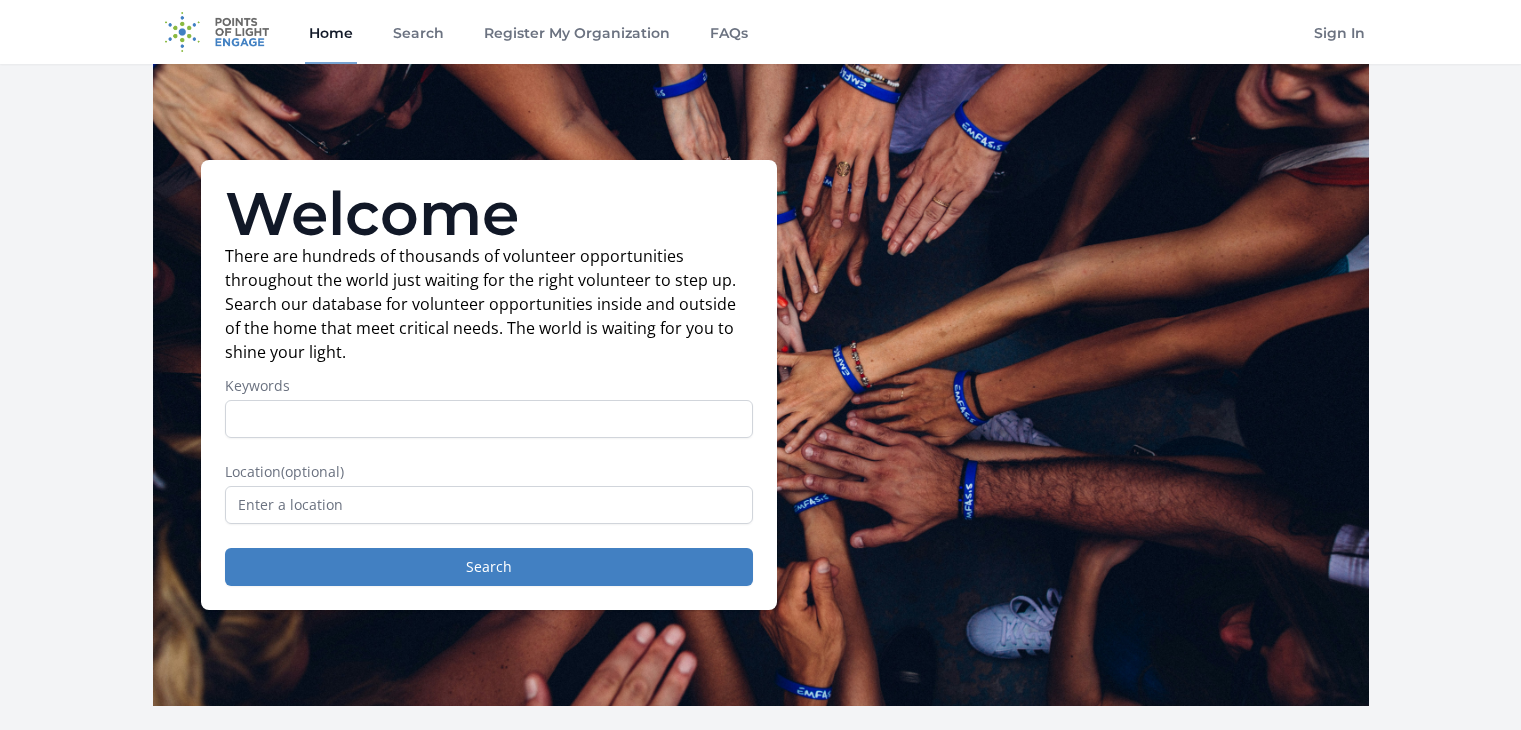 scroll, scrollTop: 0, scrollLeft: 0, axis: both 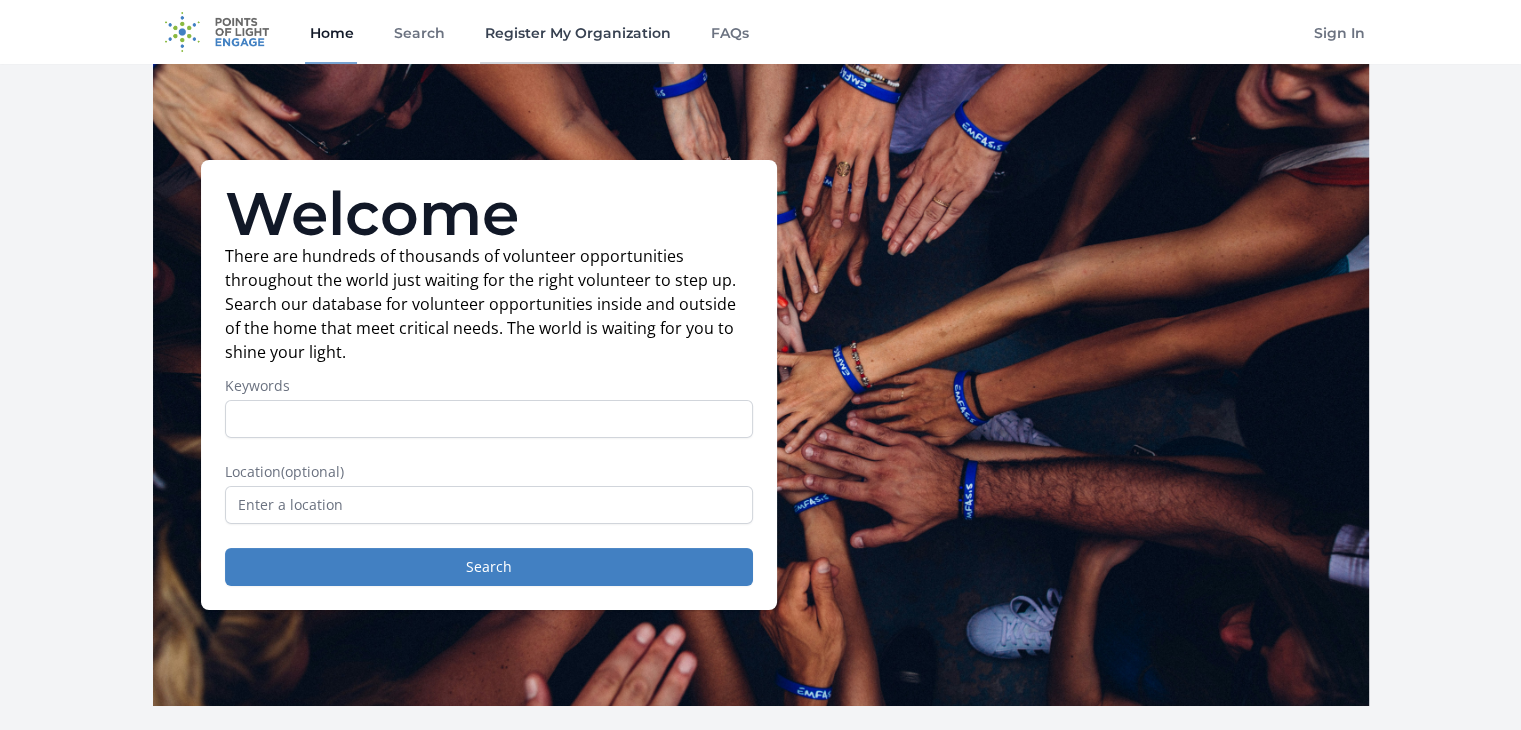 click on "Register My Organization" at bounding box center [577, 32] 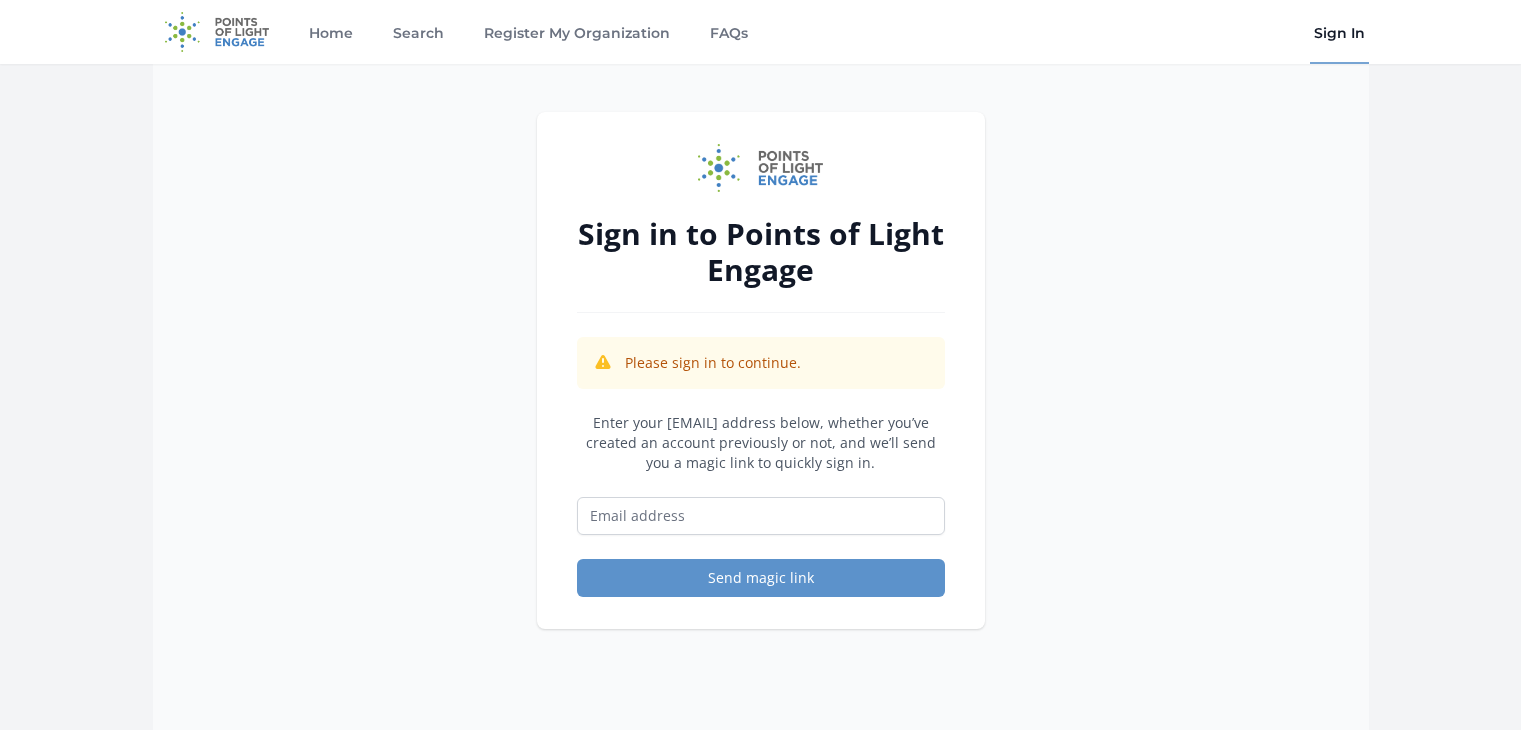 scroll, scrollTop: 0, scrollLeft: 0, axis: both 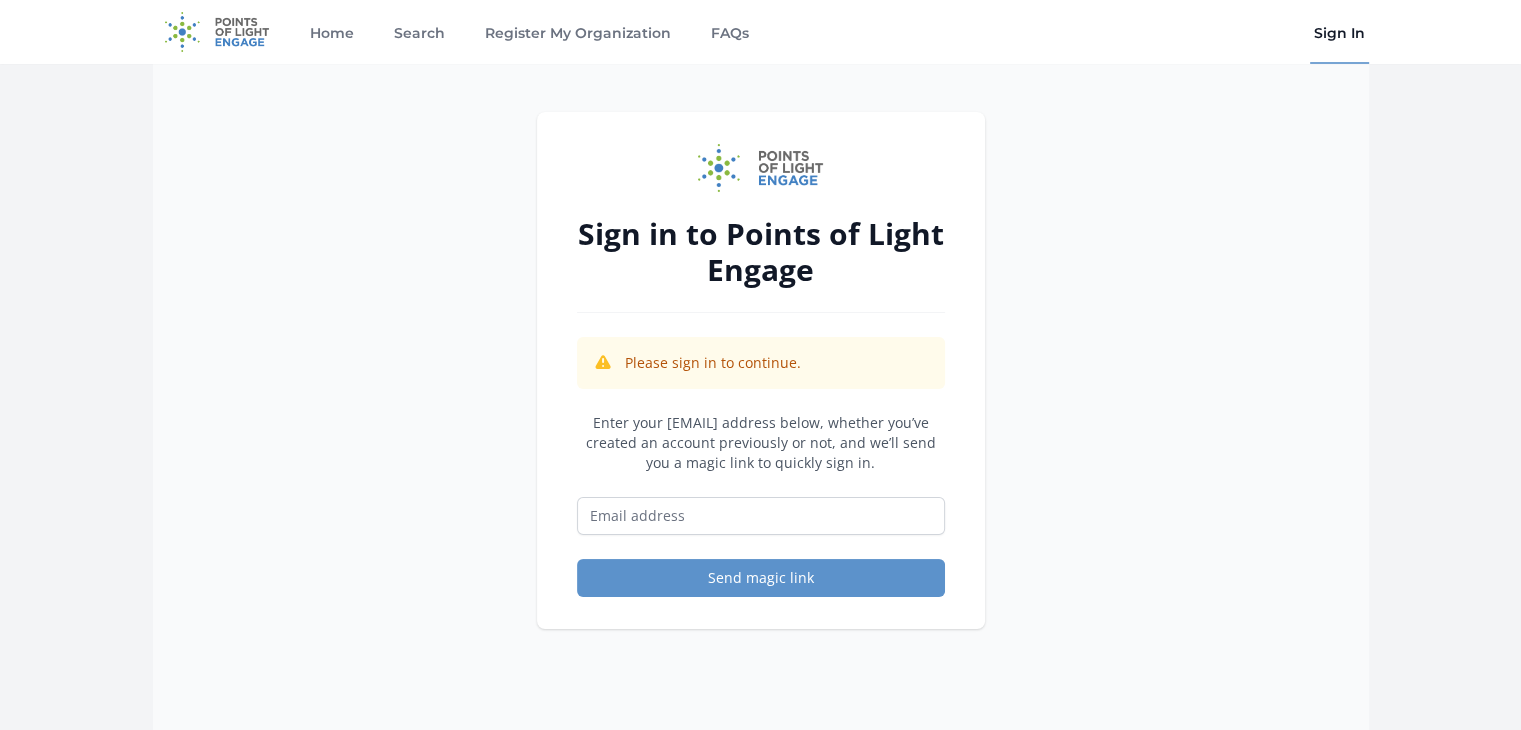 click on "Enter your email address below, whether you’ve created an account previously or not, and we’ll send you a magic link to quickly sign in.
Send magic link" at bounding box center [761, 505] 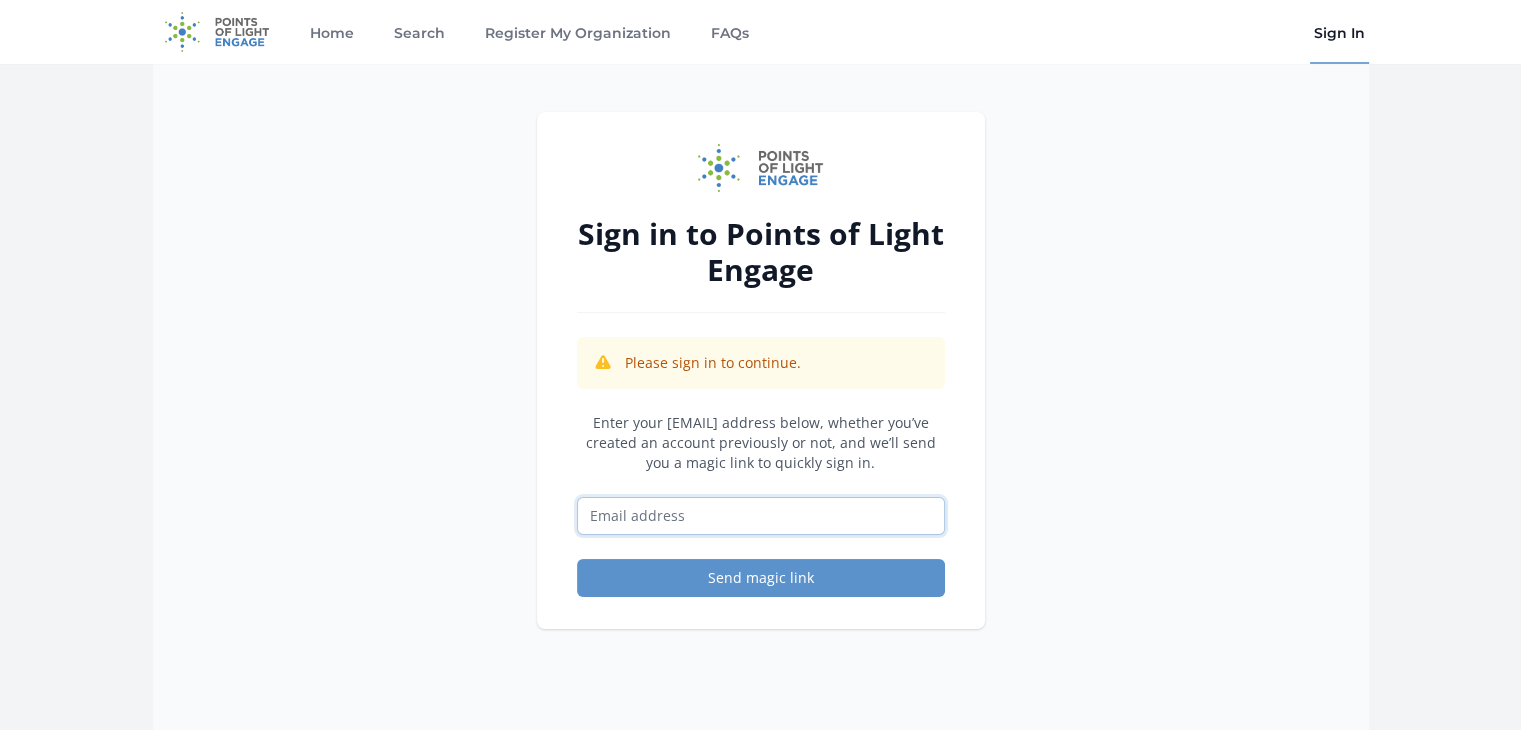 click at bounding box center [761, 516] 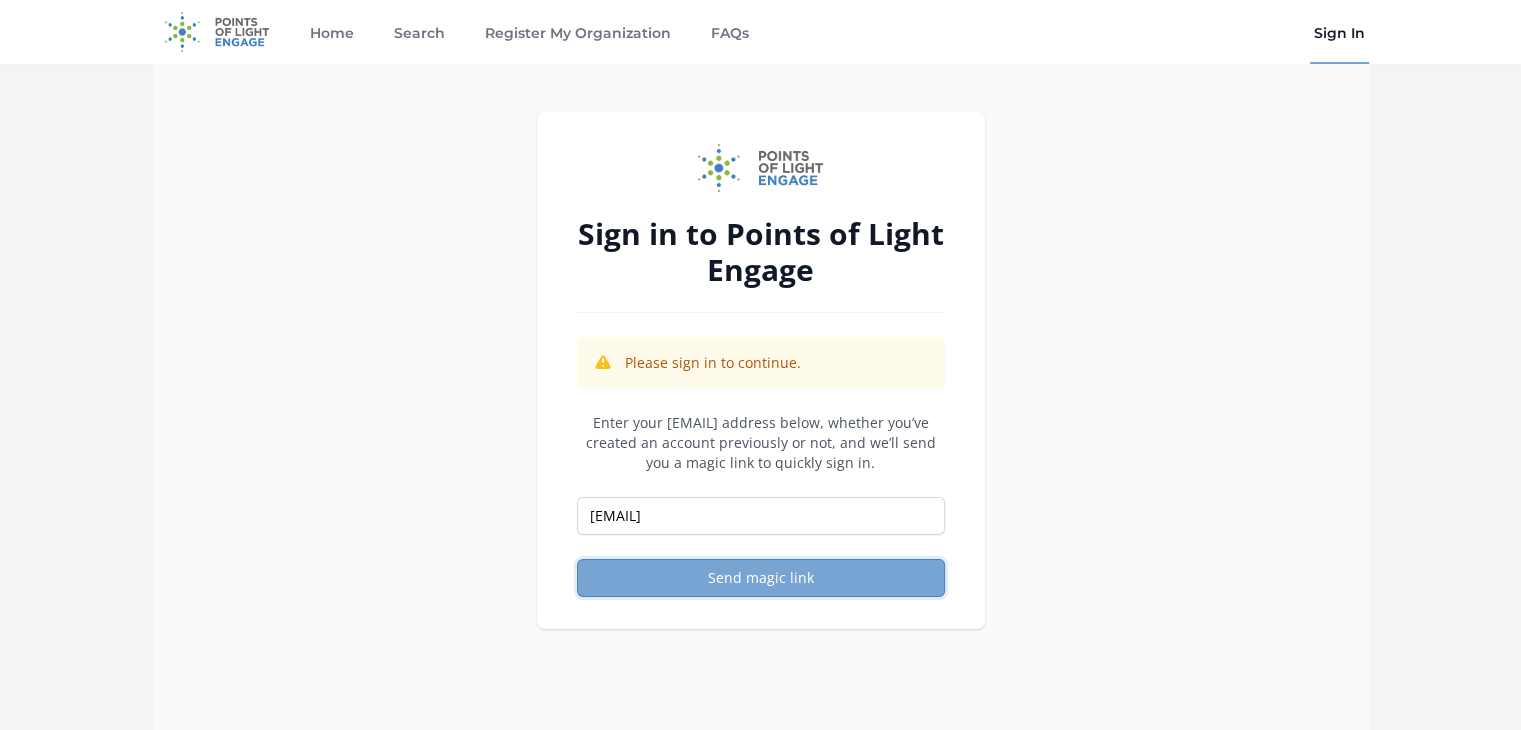 click on "Send magic link" at bounding box center [761, 578] 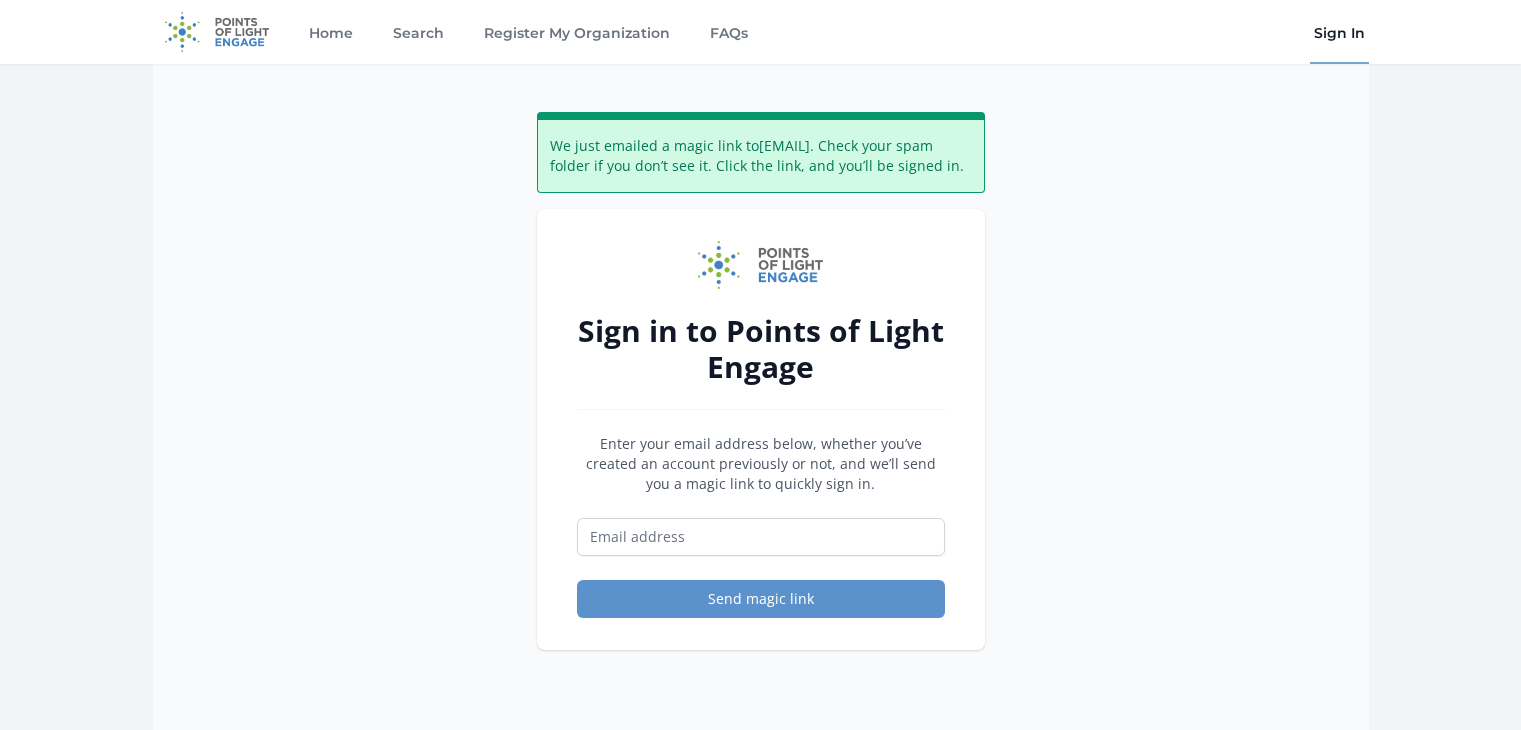 scroll, scrollTop: 0, scrollLeft: 0, axis: both 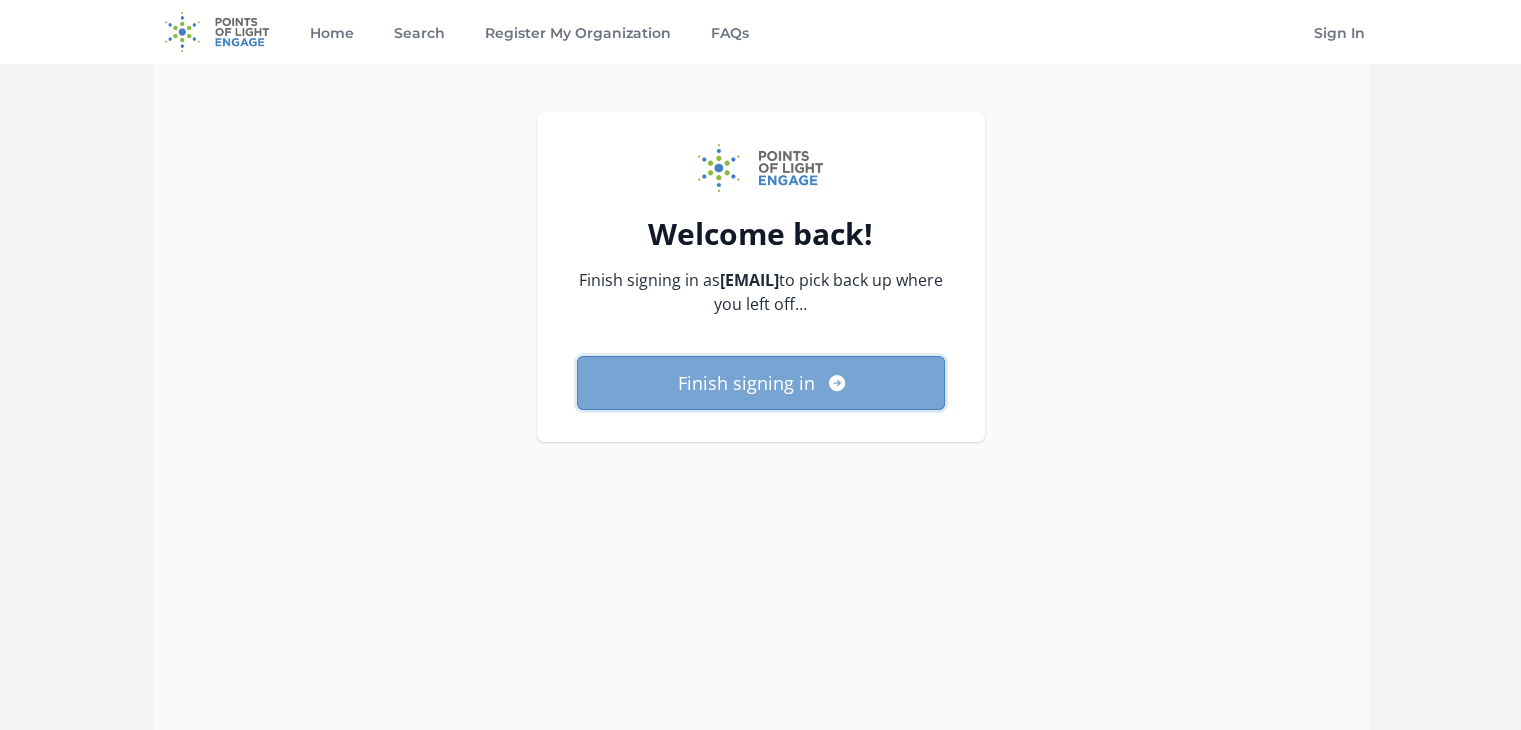 click on "Finish signing in" at bounding box center (761, 383) 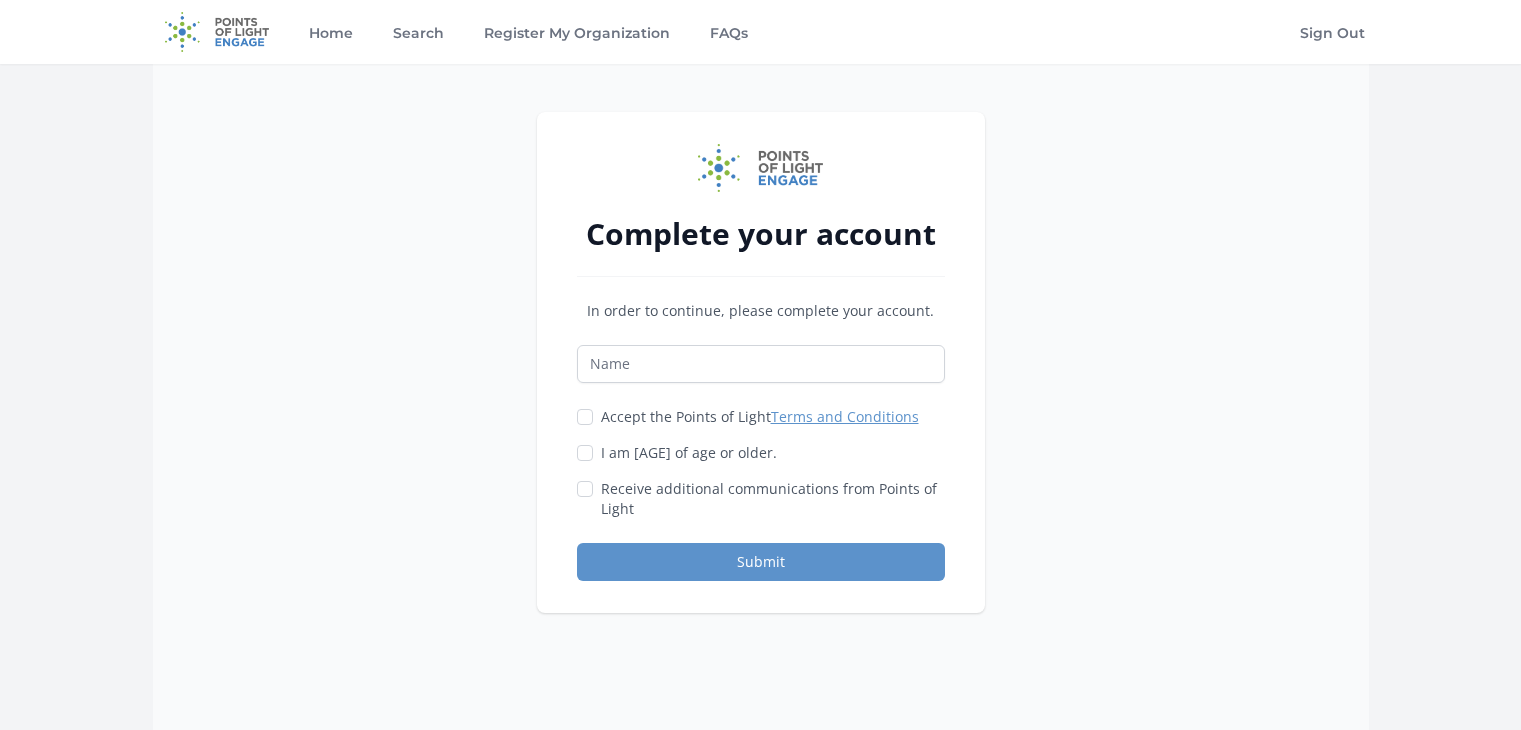scroll, scrollTop: 0, scrollLeft: 0, axis: both 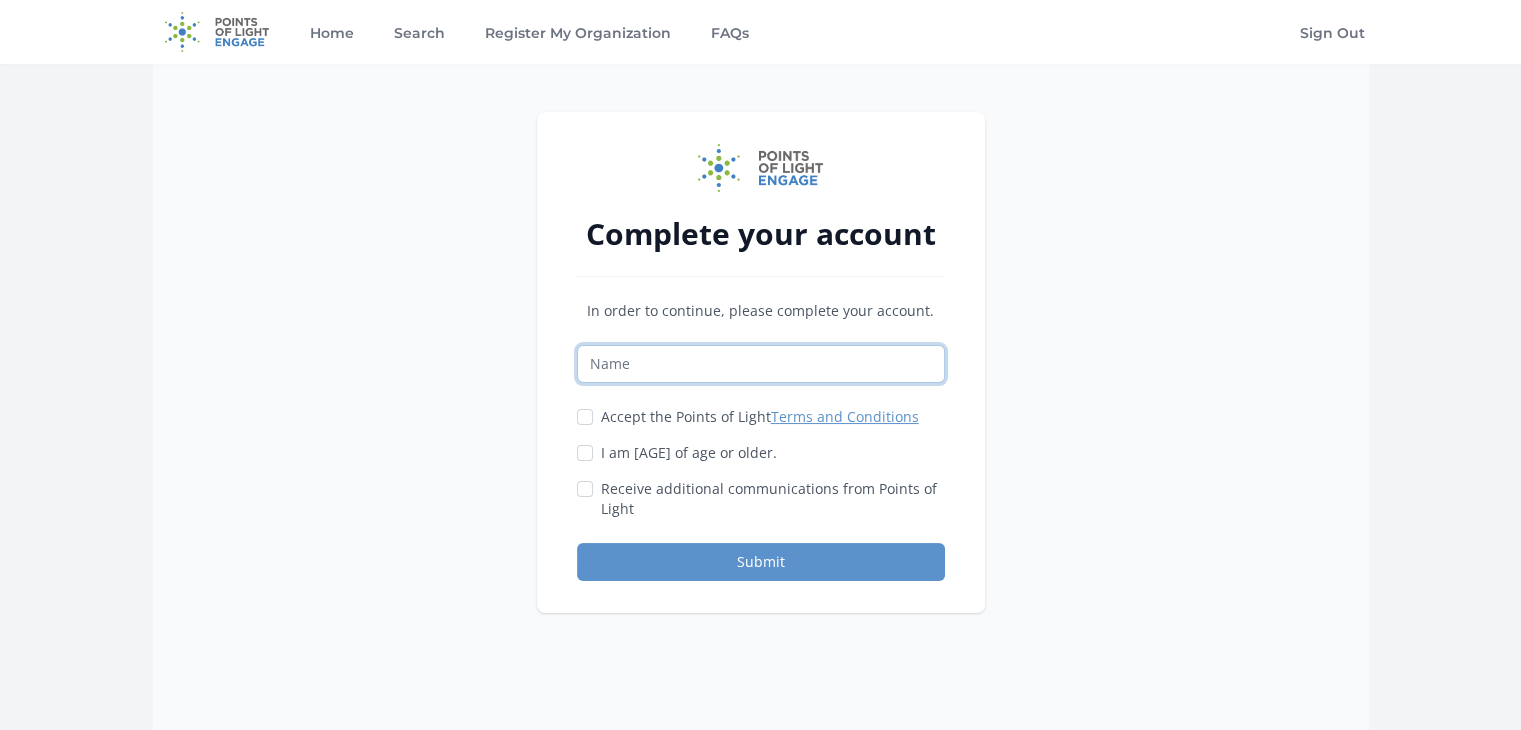 drag, startPoint x: 0, startPoint y: 0, endPoint x: 861, endPoint y: 372, distance: 937.9259 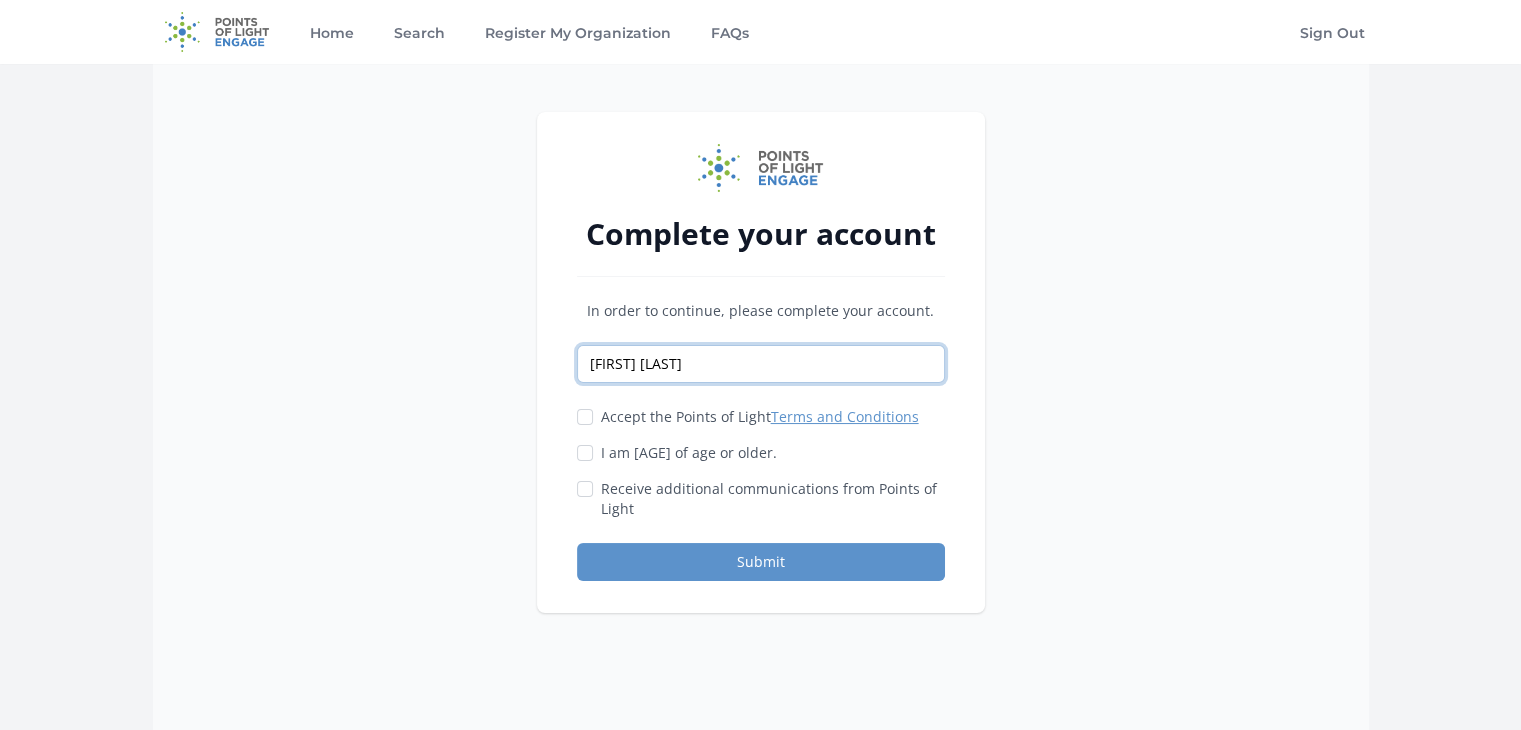 type on "Jasmine Hayes" 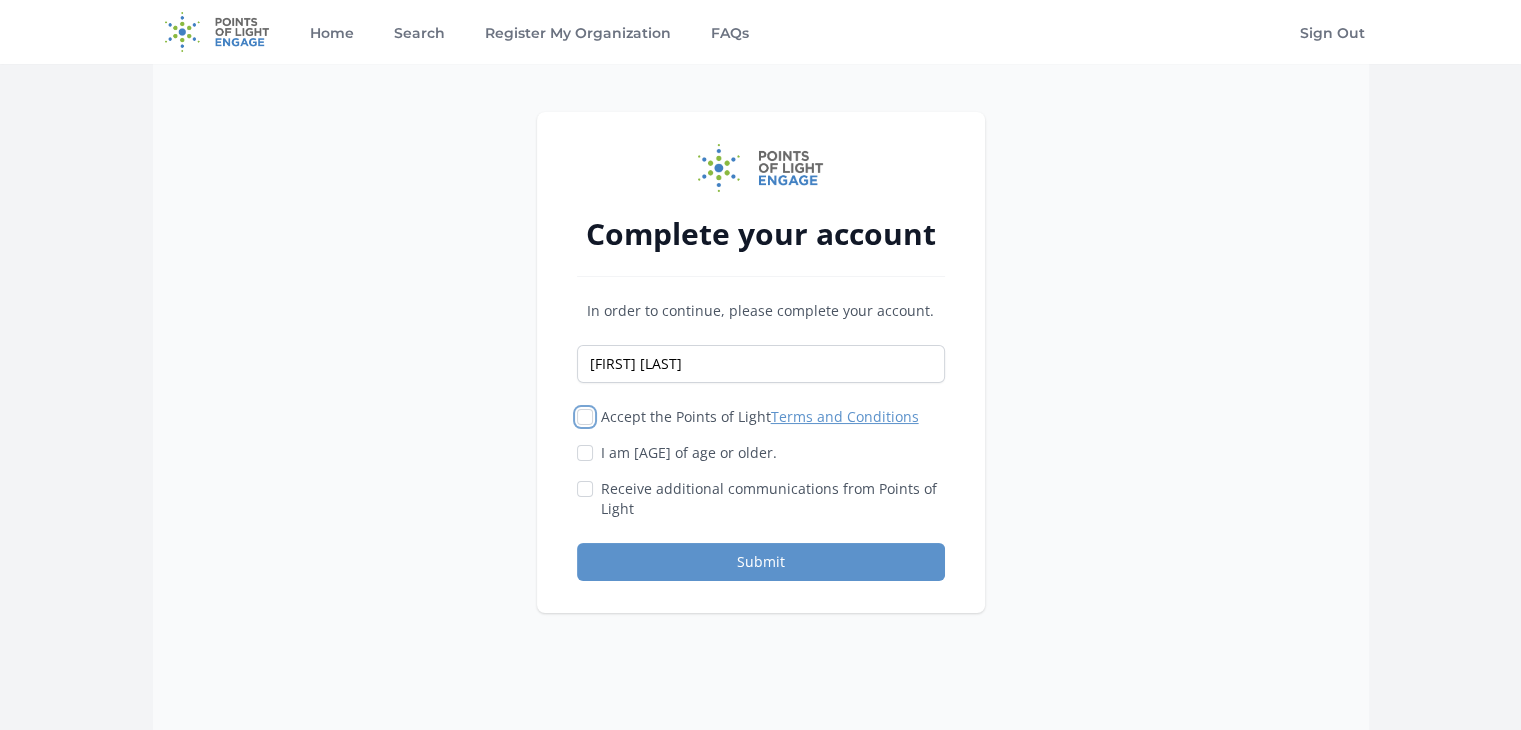 click on "Accept the Points of Light  Terms and Conditions" at bounding box center (585, 417) 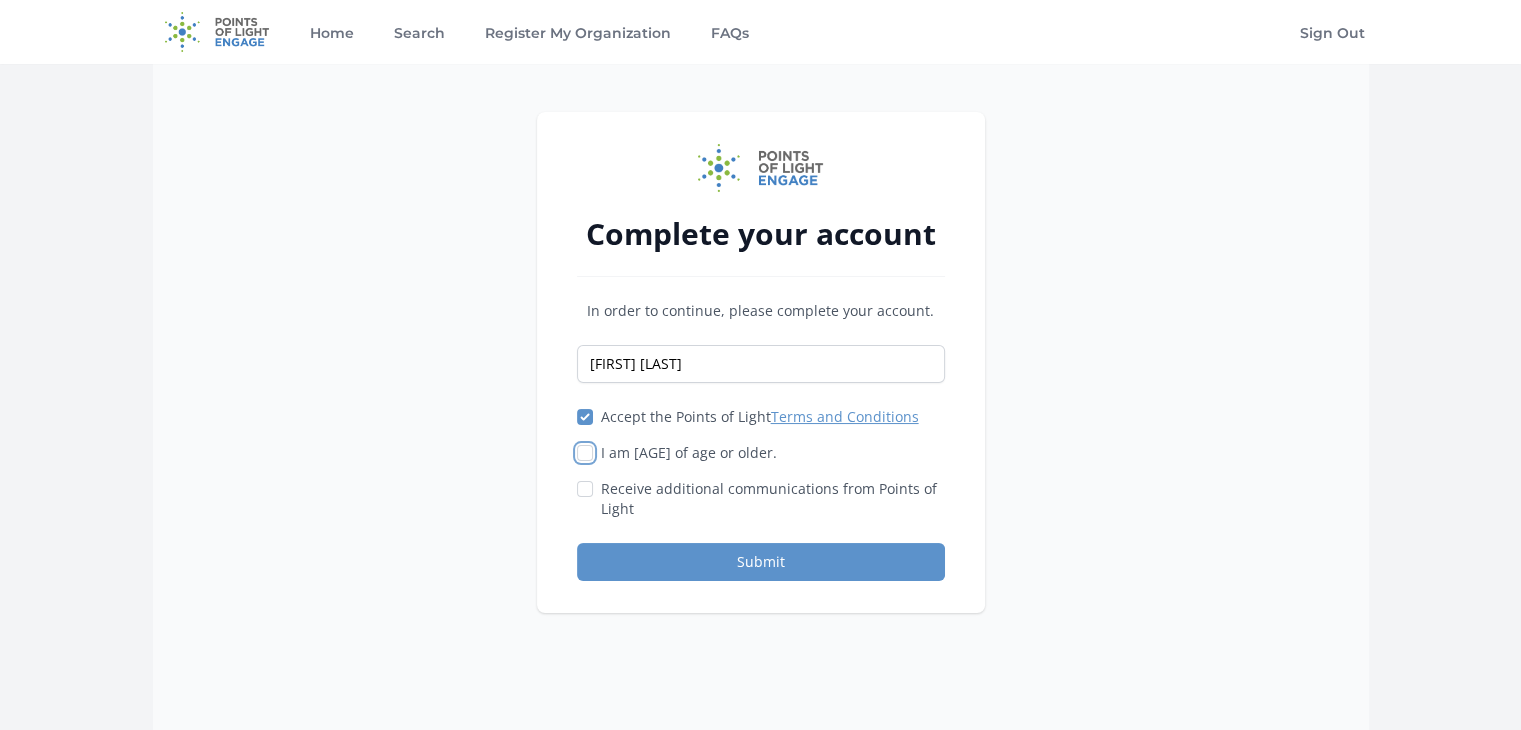 click on "I am 13 years of age or older." at bounding box center [585, 453] 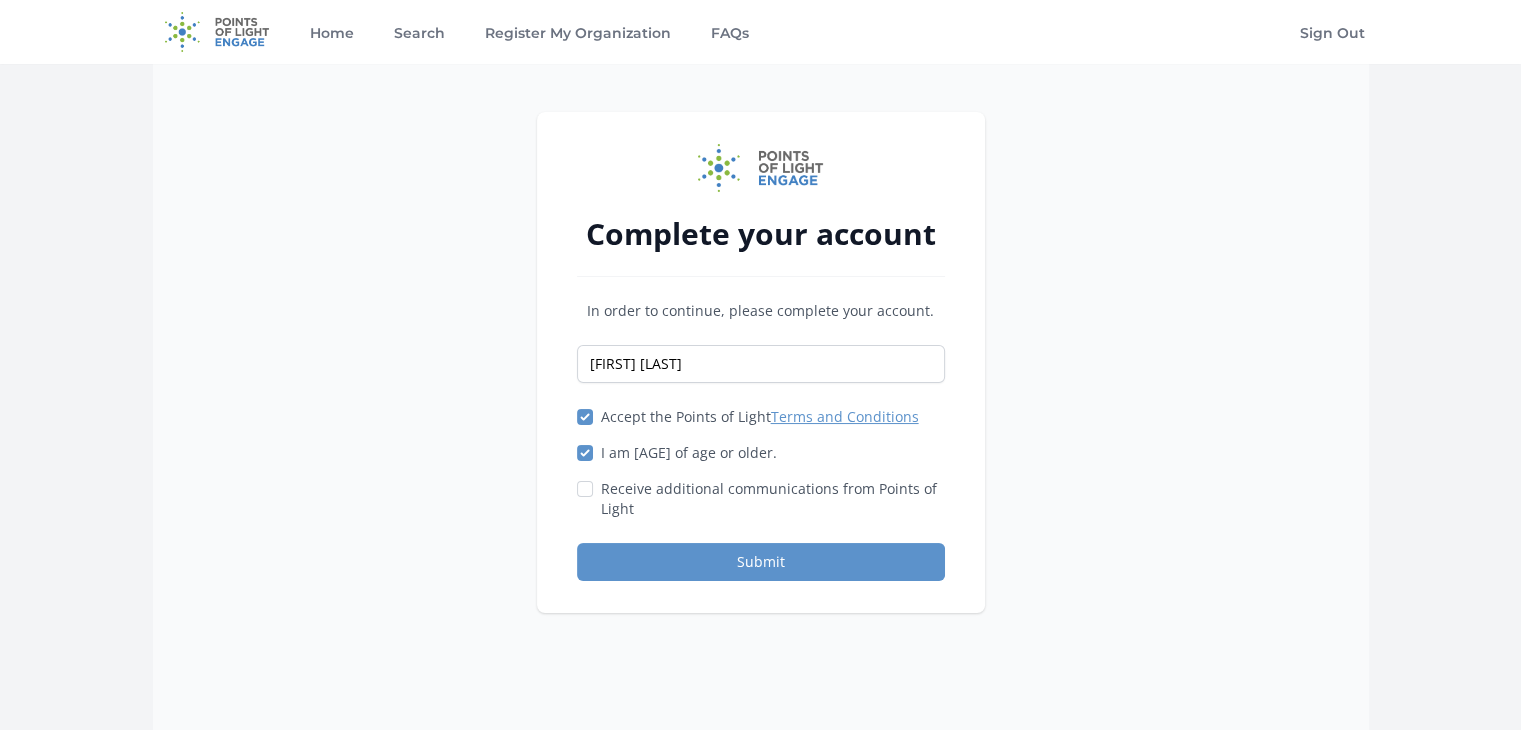 click on "Receive additional communications from Points of Light" at bounding box center (761, 499) 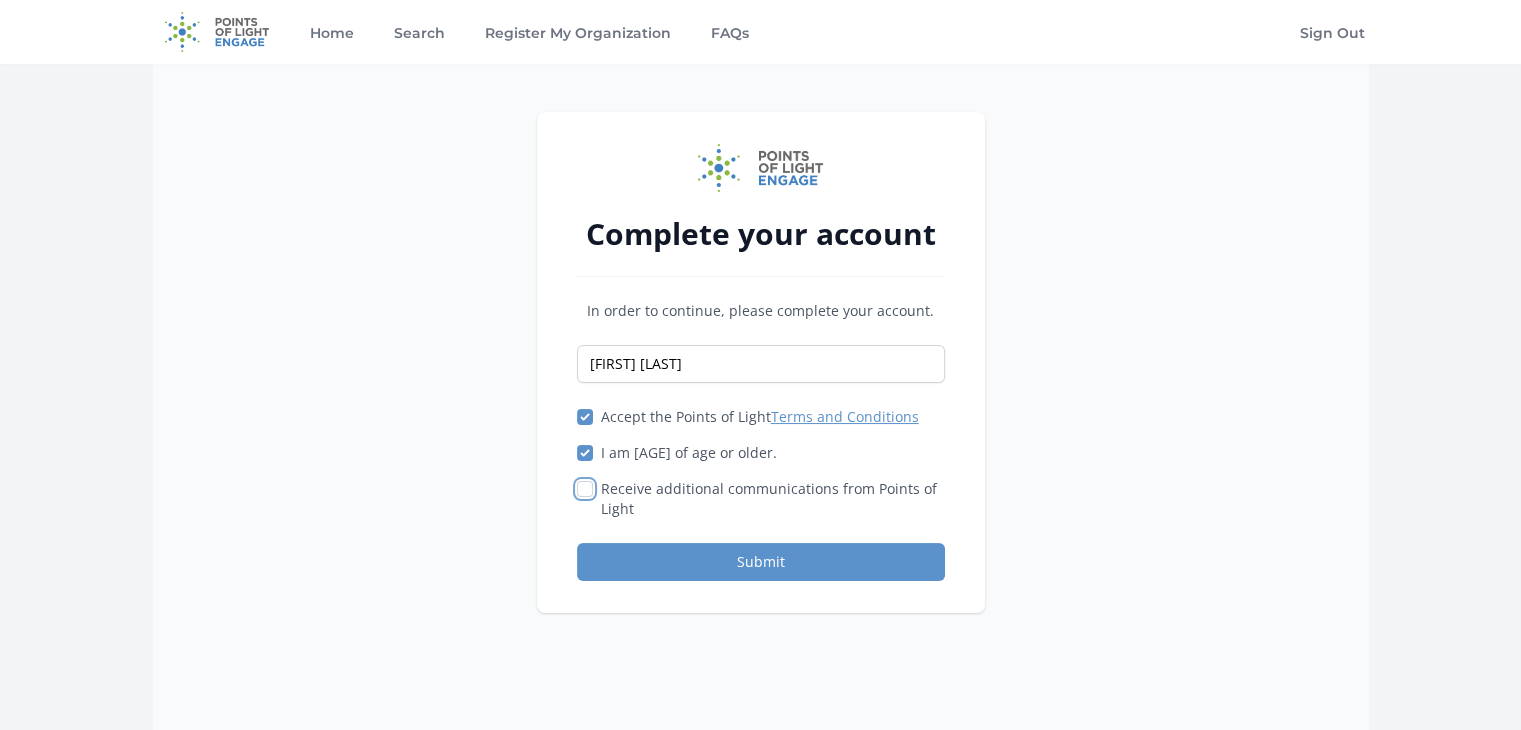 click on "Receive additional communications from Points of Light" at bounding box center (585, 489) 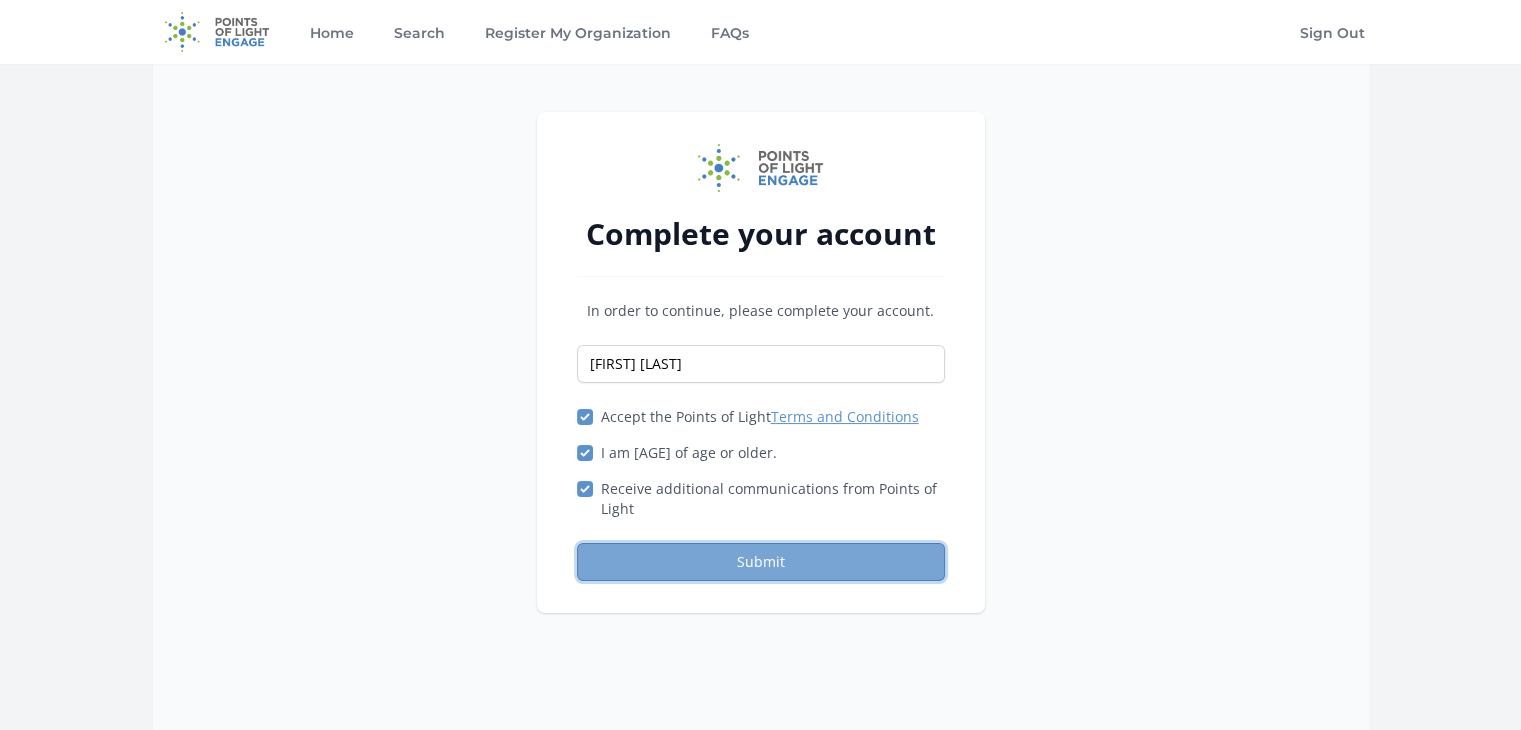click on "Submit" at bounding box center (761, 562) 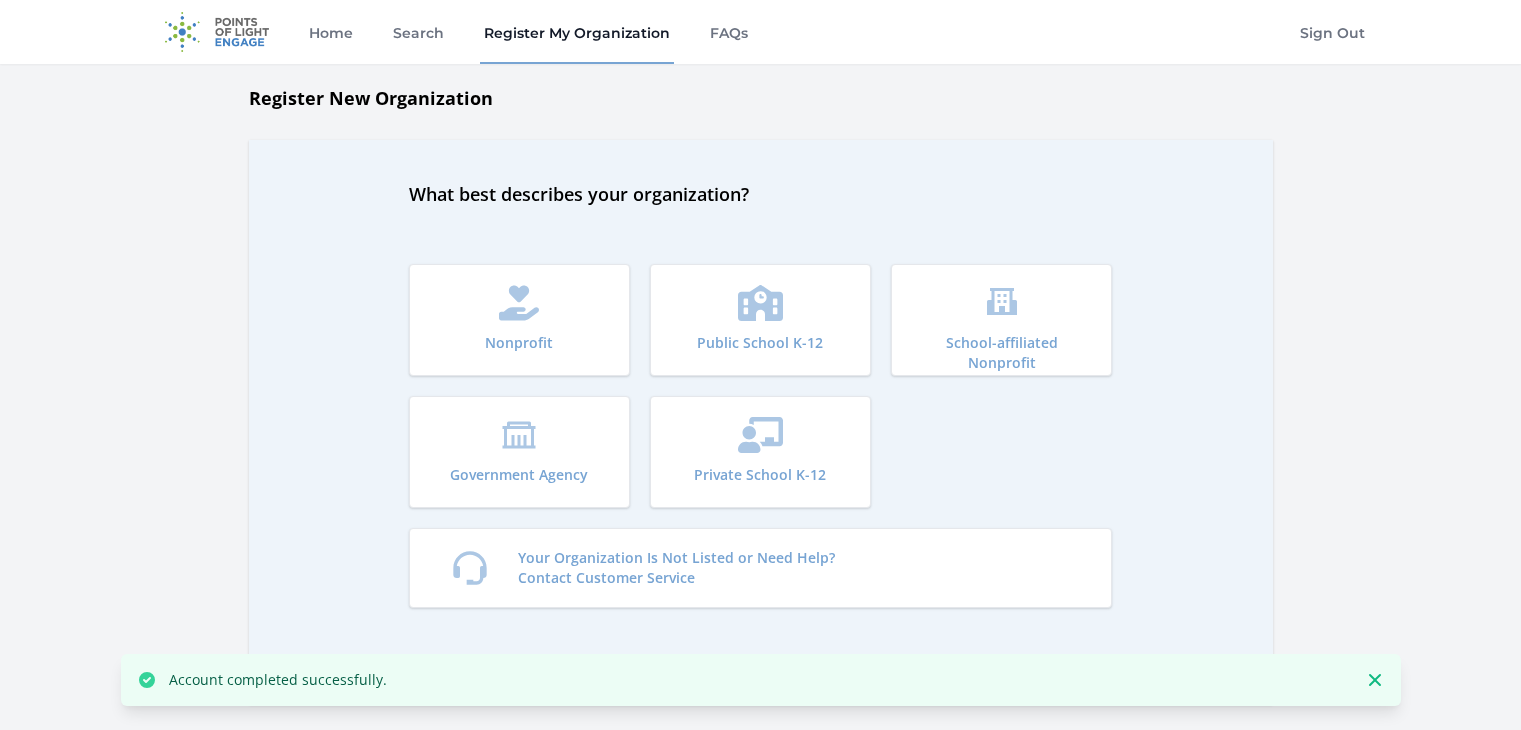 scroll, scrollTop: 0, scrollLeft: 0, axis: both 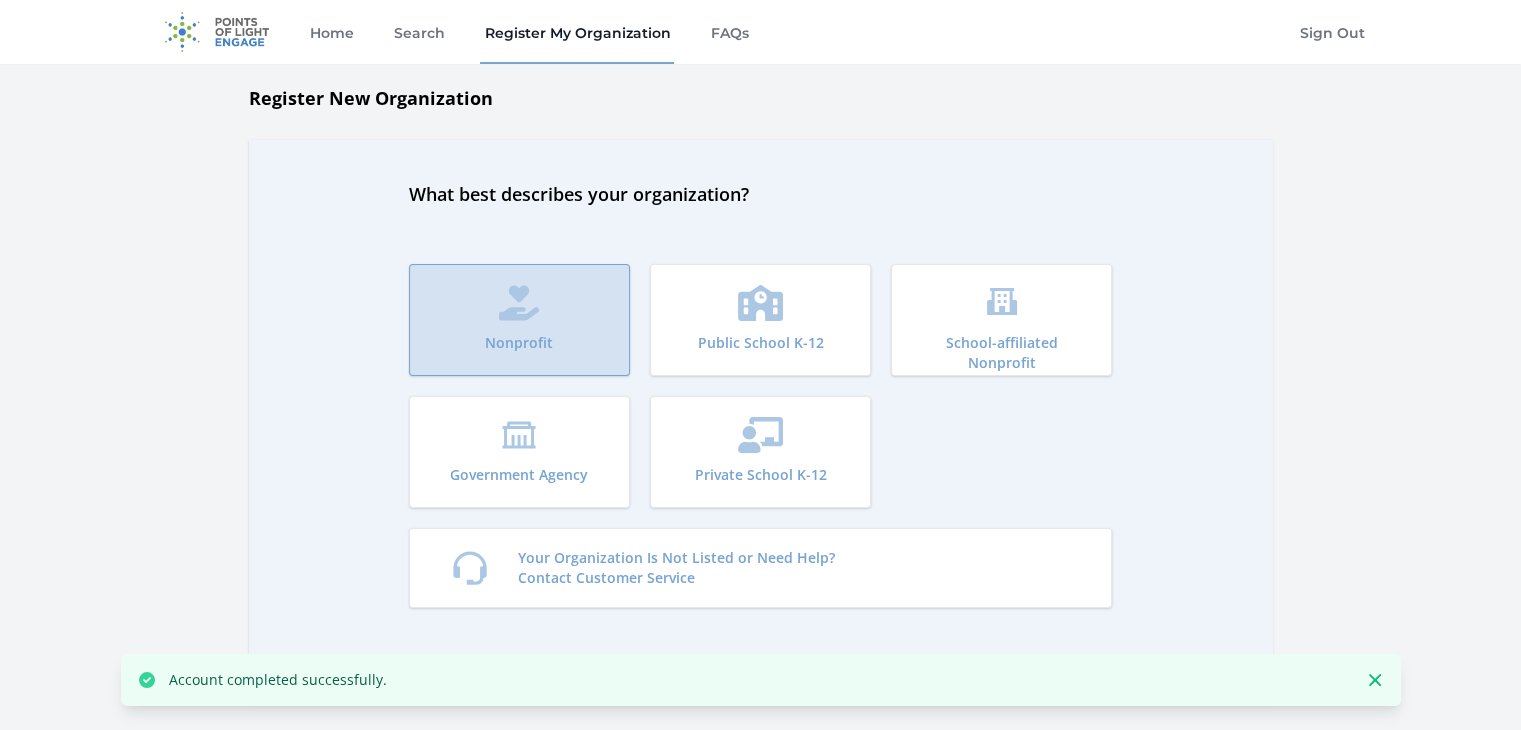click on "Nonprofit" at bounding box center (519, 343) 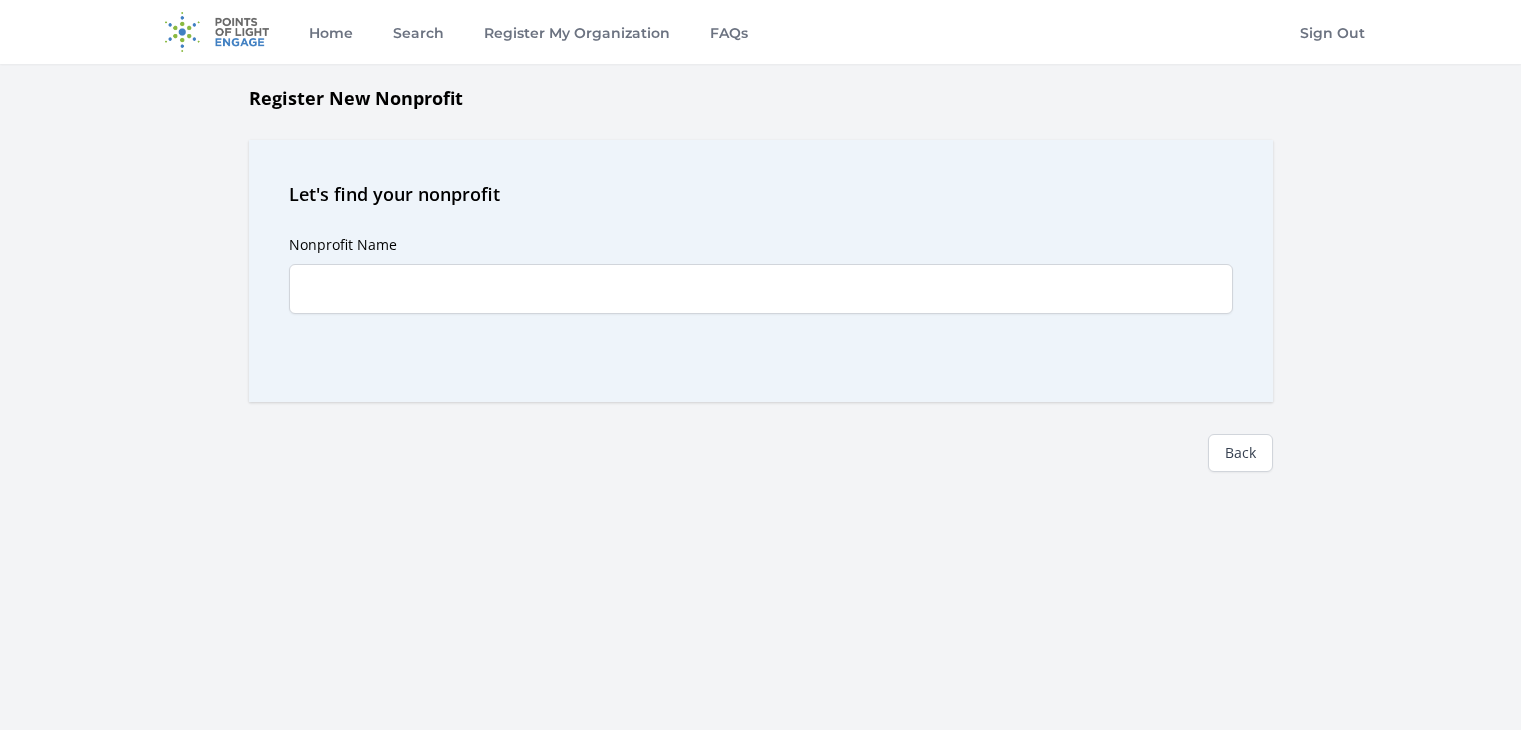 scroll, scrollTop: 0, scrollLeft: 0, axis: both 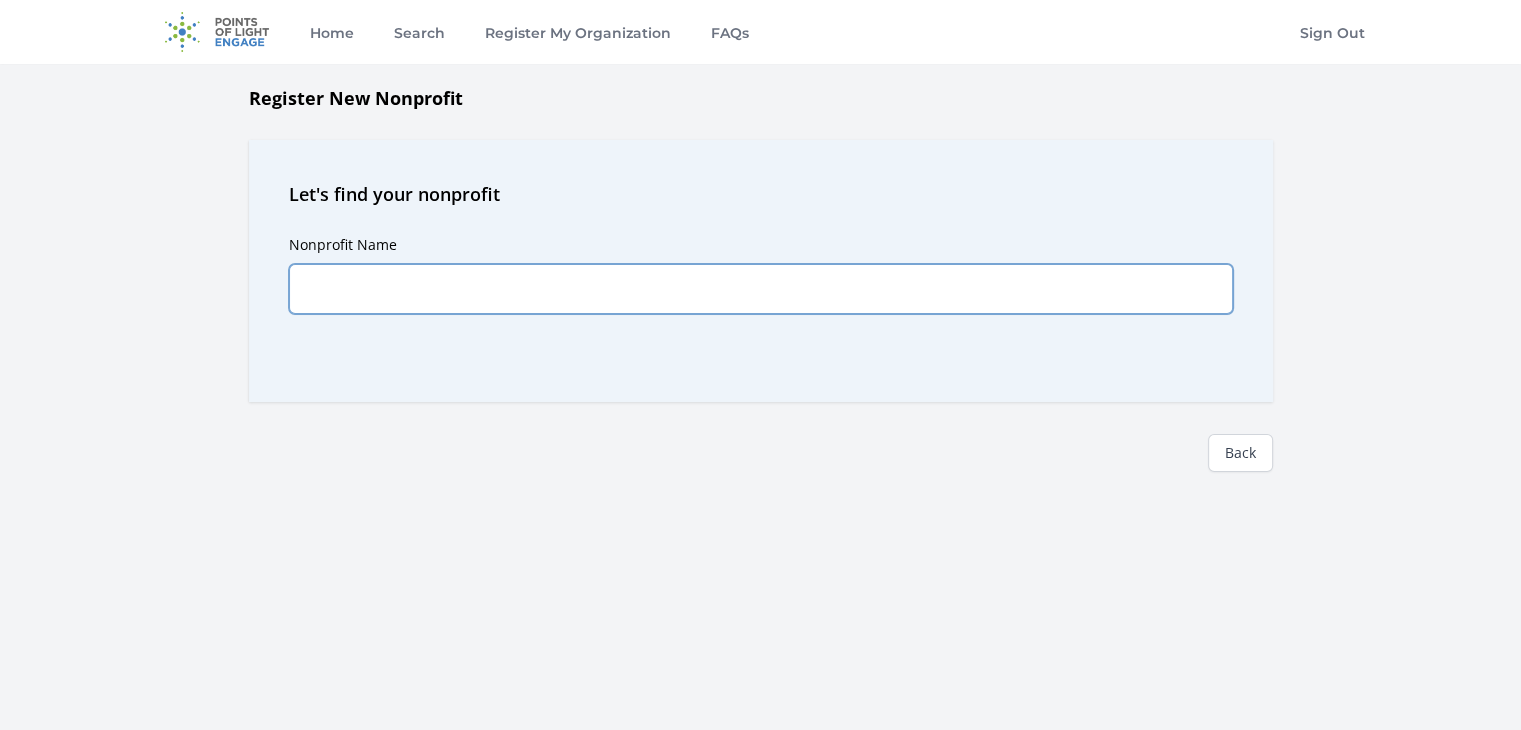 click on "Nonprofit Name" at bounding box center [761, 289] 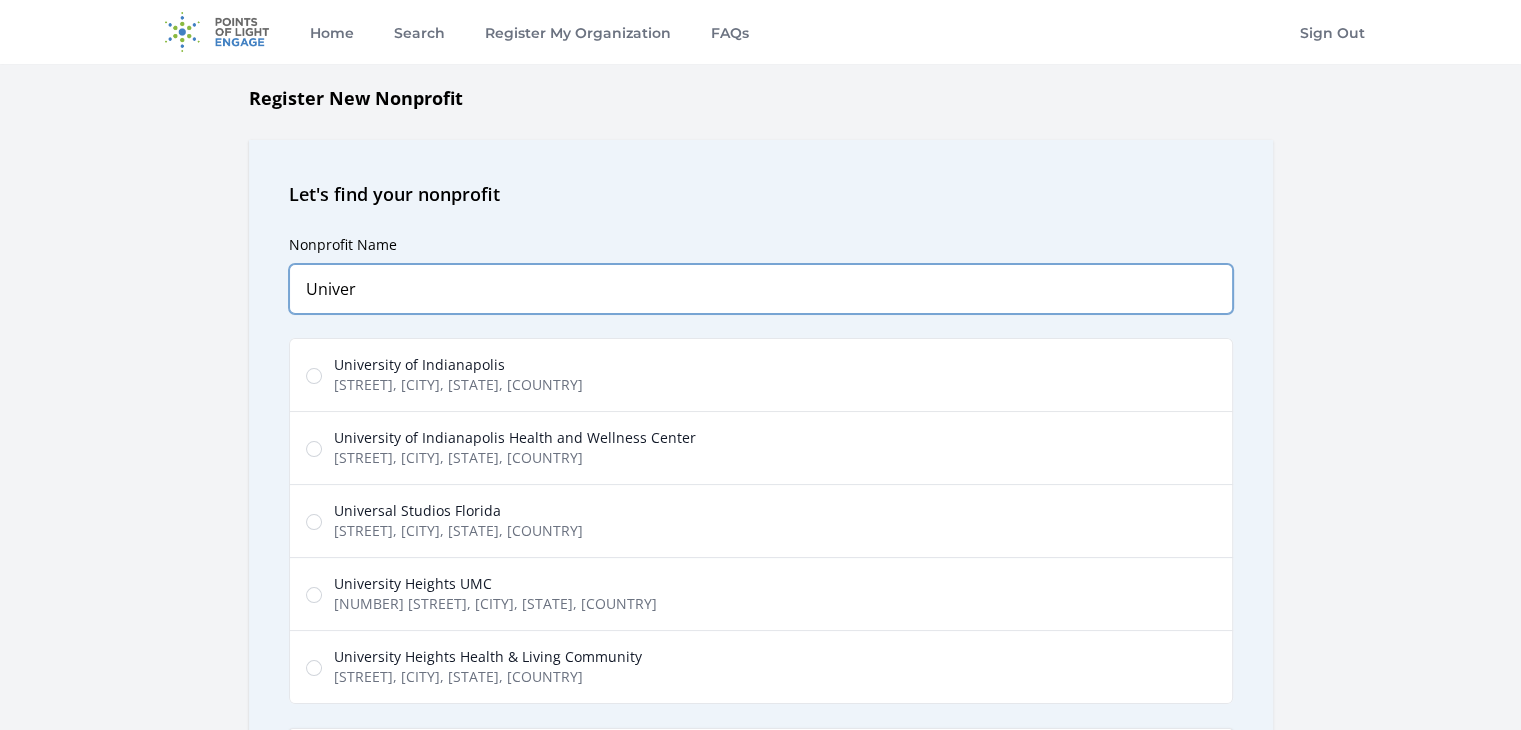 type on "Univer" 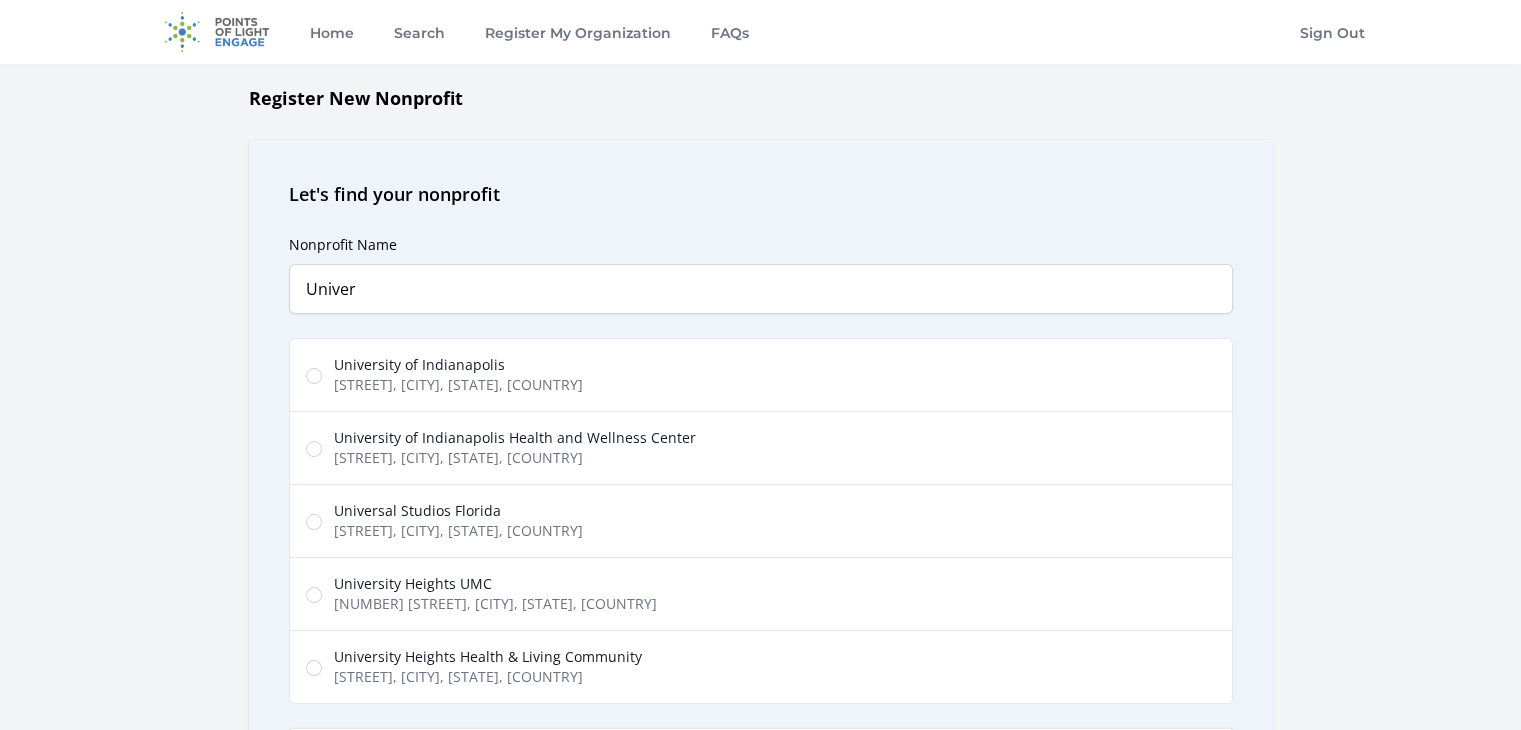 click on "East Hanna Avenue, Indianapolis, IN, USA" at bounding box center [458, 385] 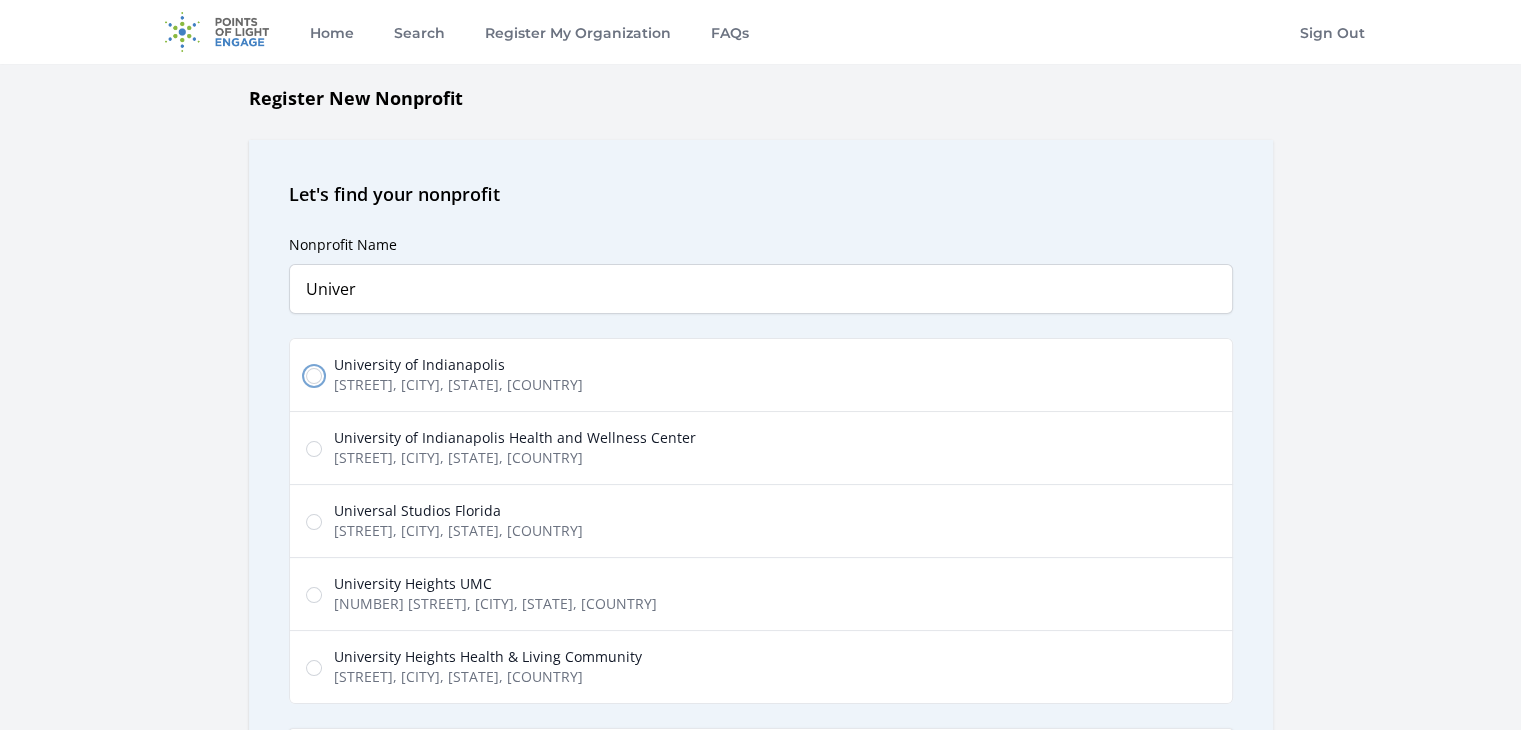 click on "University of Indianapolis
East Hanna Avenue, Indianapolis, IN, USA" at bounding box center (314, 376) 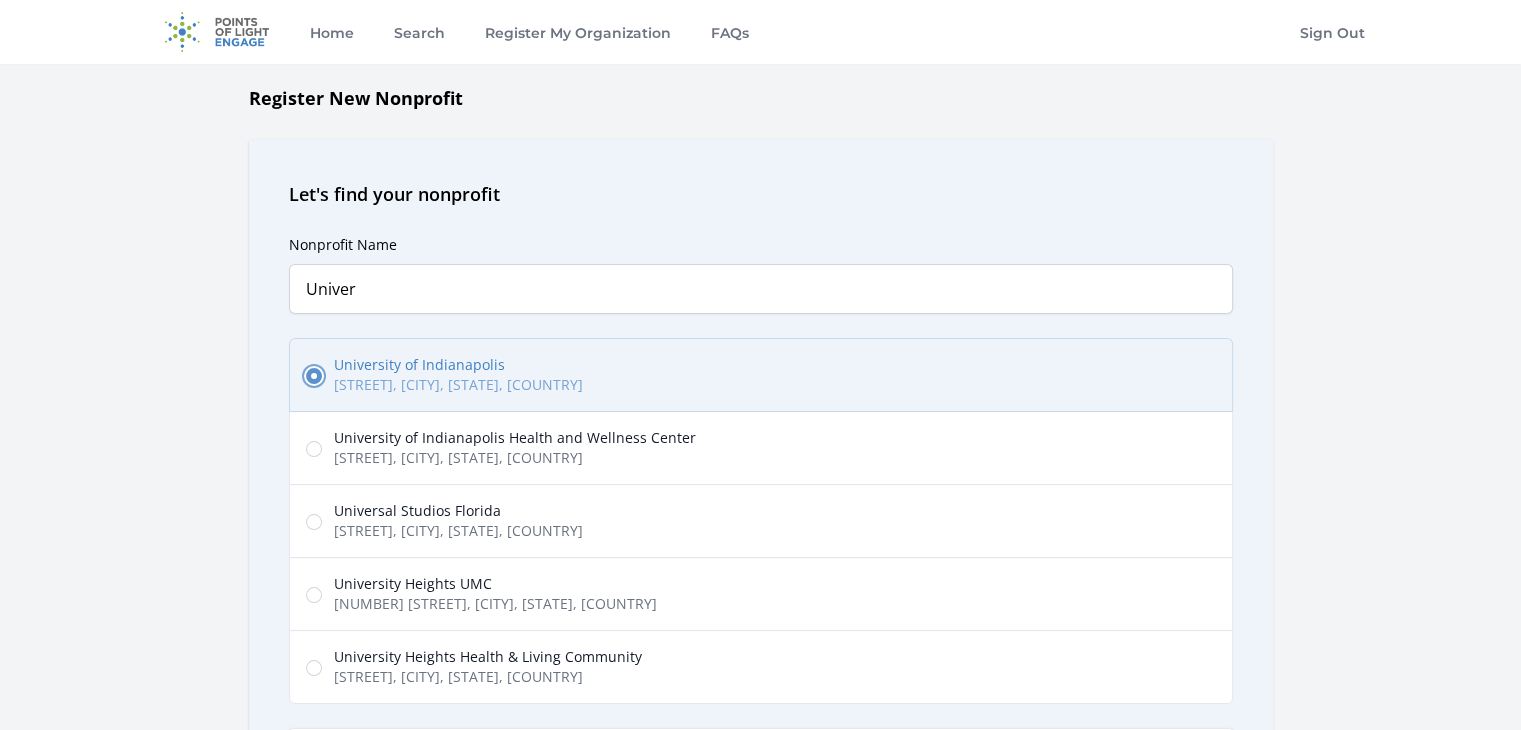 scroll, scrollTop: 638, scrollLeft: 0, axis: vertical 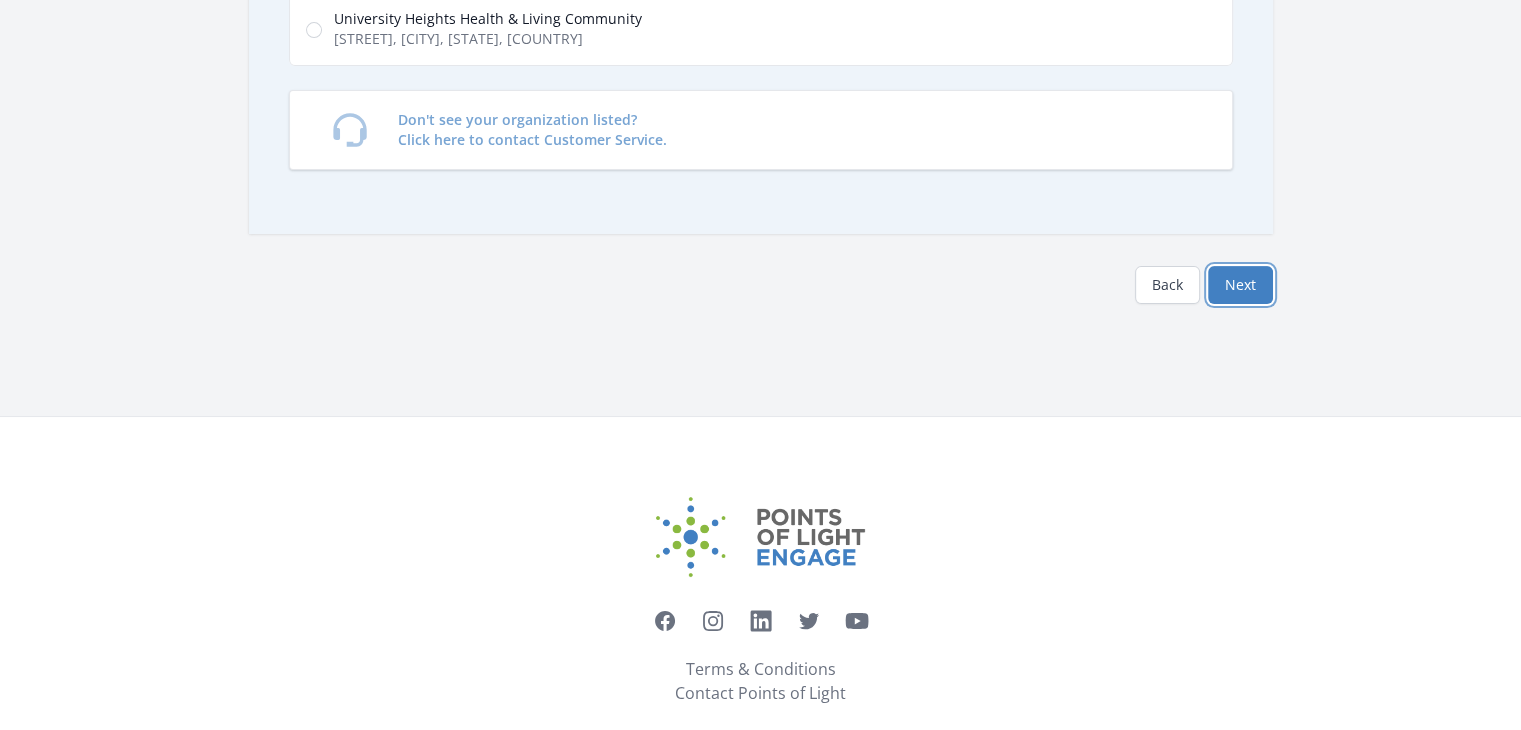 click on "Next" at bounding box center (1240, 285) 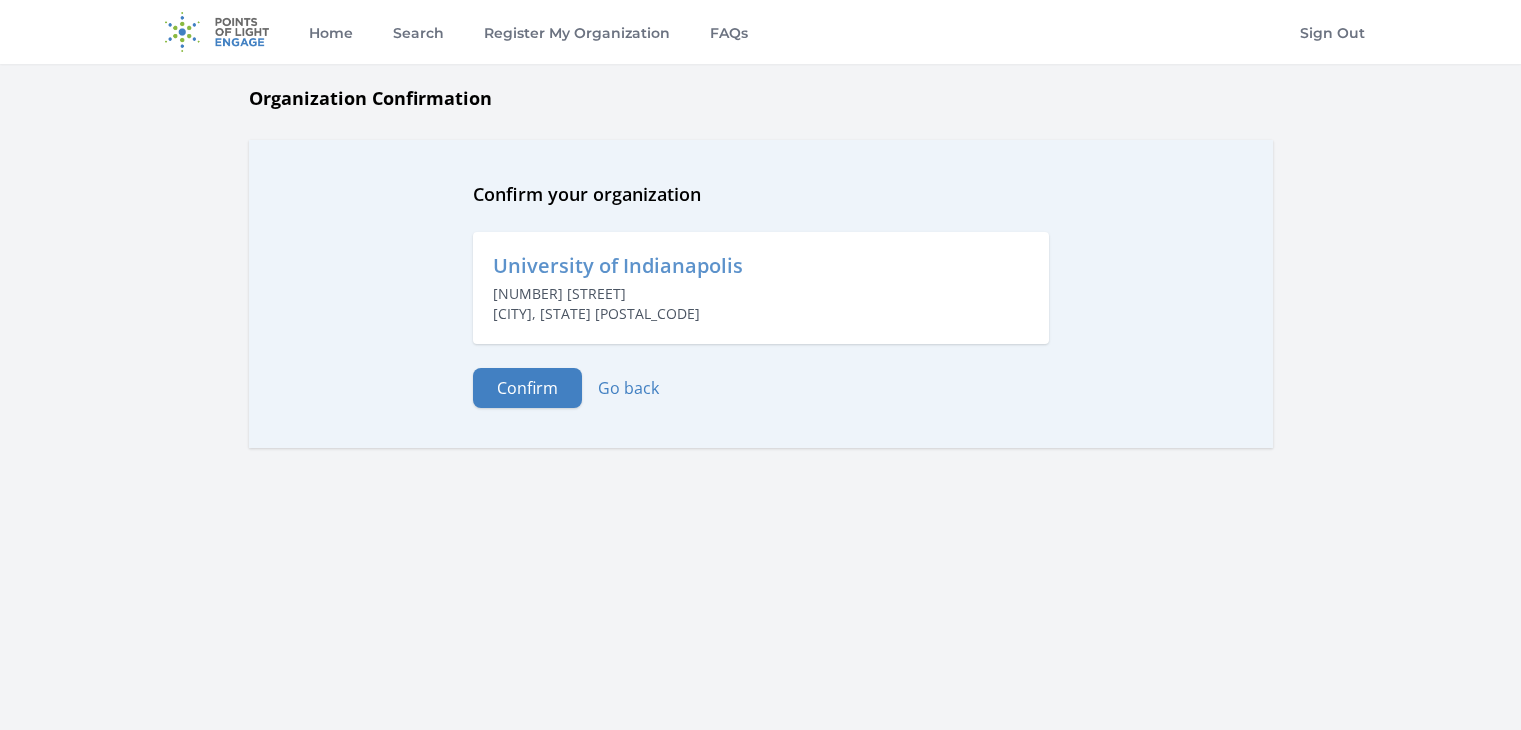 scroll, scrollTop: 0, scrollLeft: 0, axis: both 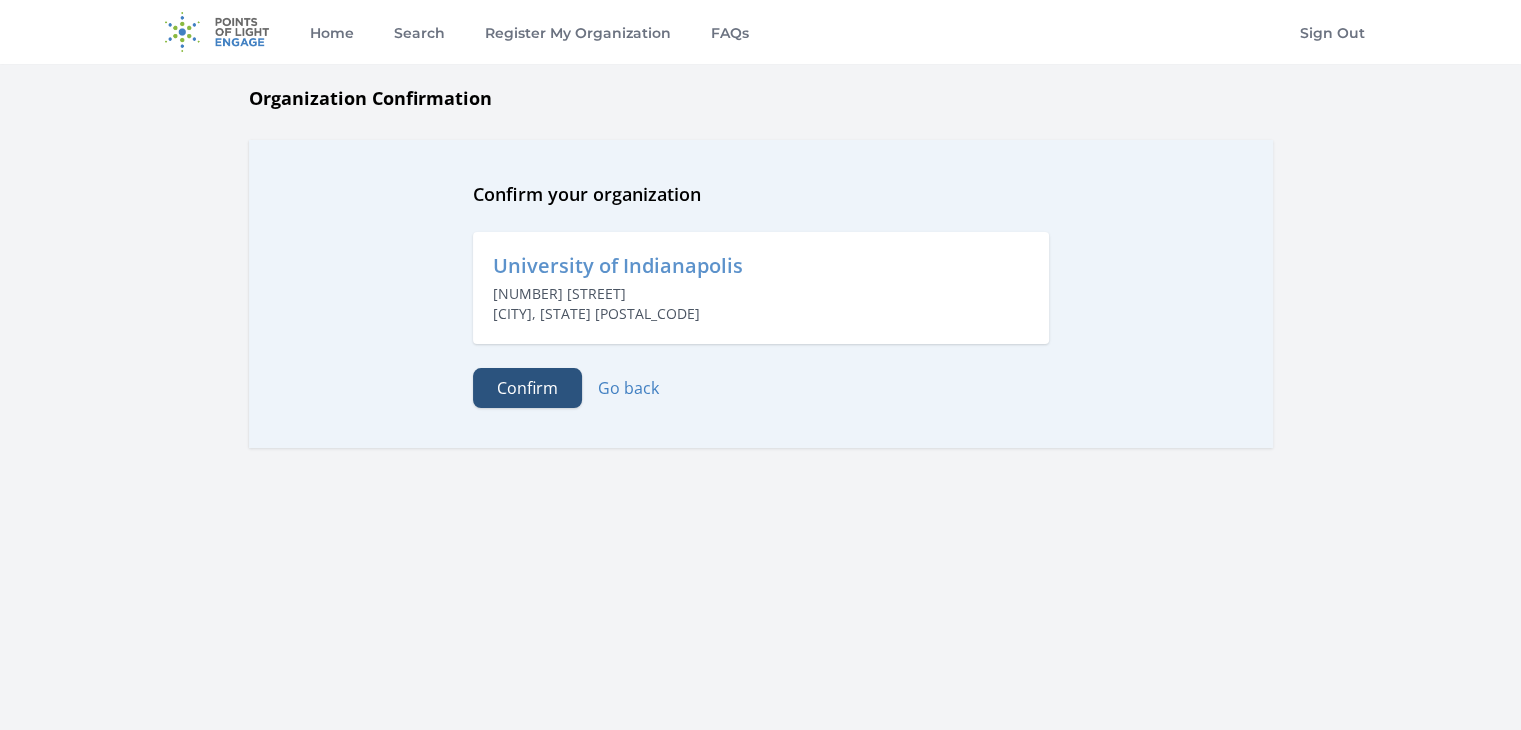 click on "Confirm" at bounding box center [527, 388] 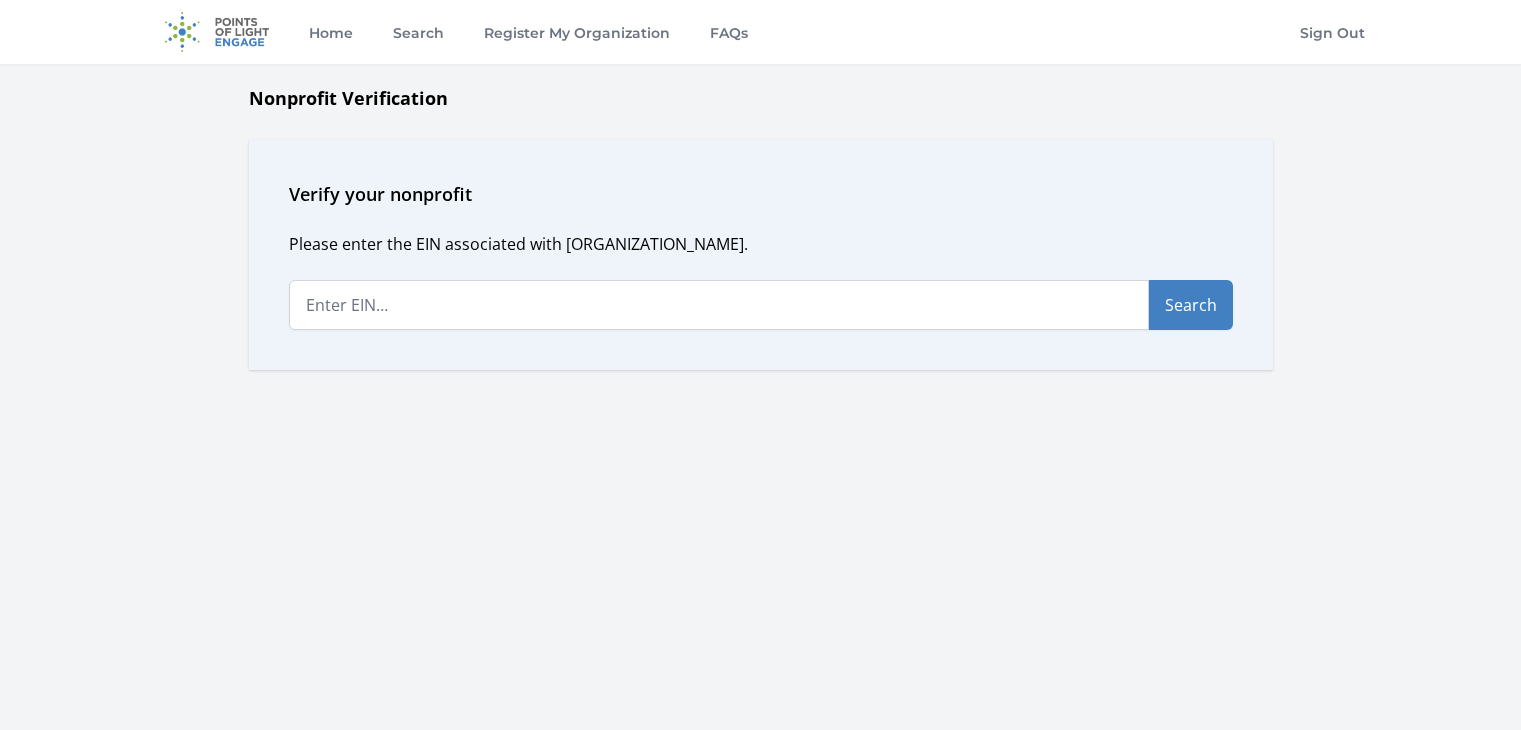 scroll, scrollTop: 0, scrollLeft: 0, axis: both 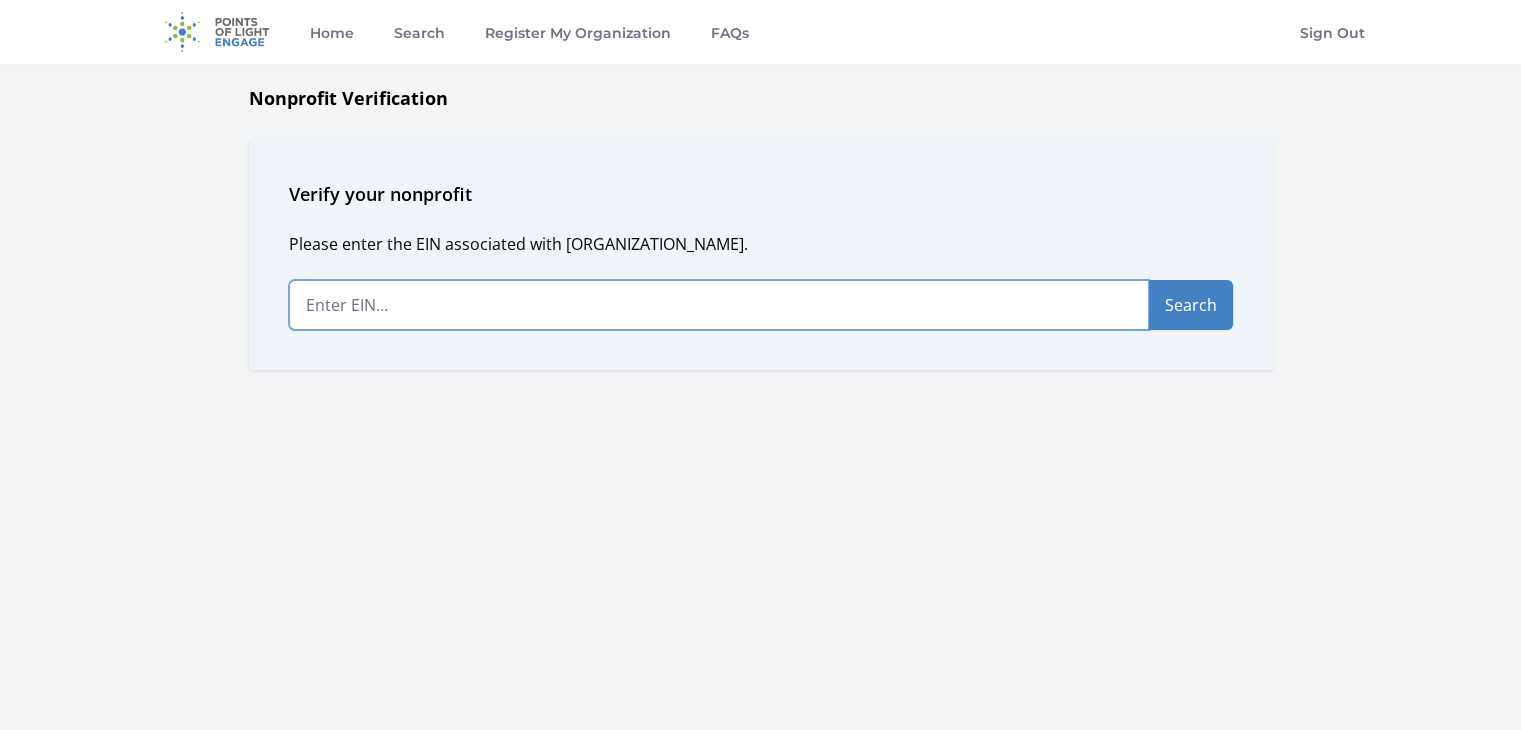 click at bounding box center (719, 305) 